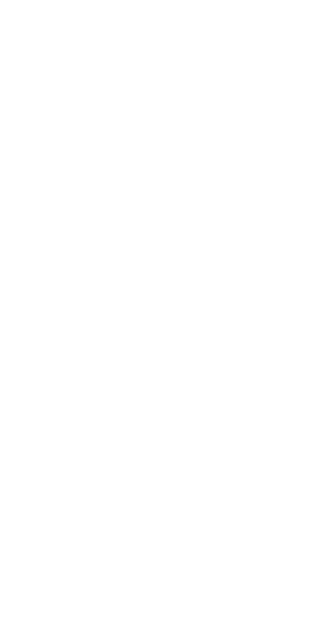 scroll, scrollTop: 0, scrollLeft: 0, axis: both 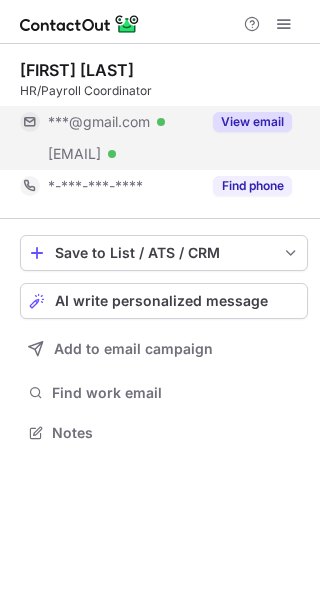 click on "View email" at bounding box center (252, 122) 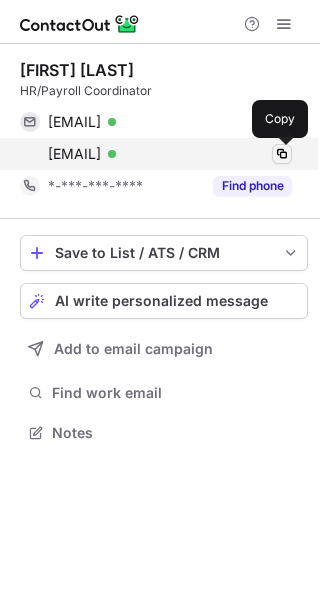 click at bounding box center (282, 154) 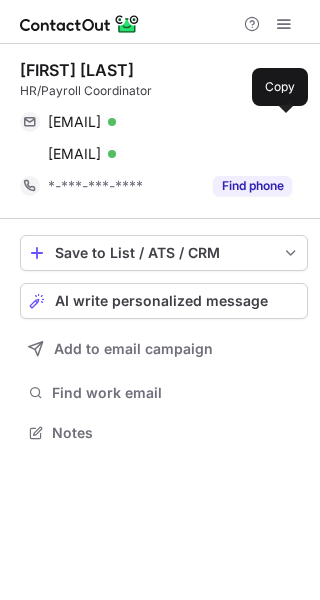 scroll, scrollTop: 0, scrollLeft: 0, axis: both 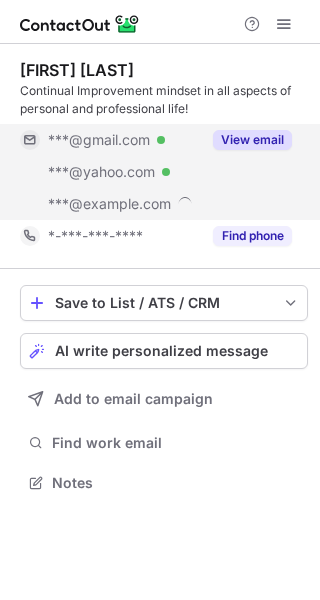 click on "View email" at bounding box center [252, 140] 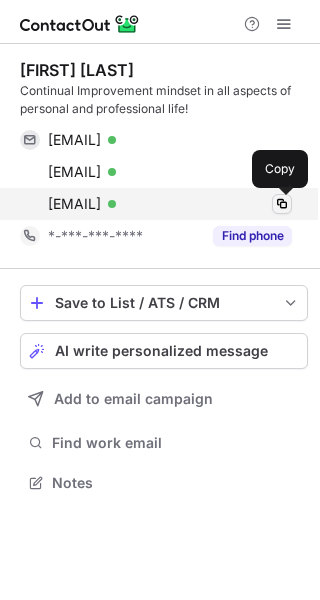 click at bounding box center (282, 204) 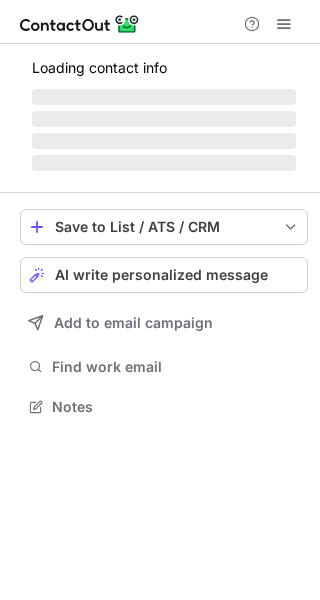 scroll, scrollTop: 0, scrollLeft: 0, axis: both 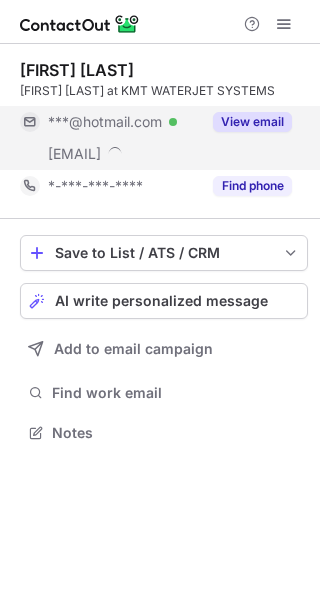 click on "View email" at bounding box center [246, 122] 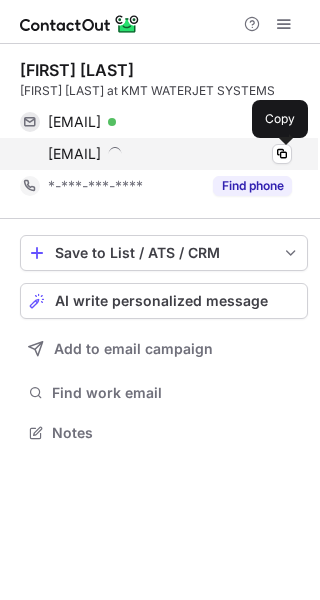 click on "jennifer.lyons@kmtwaterjet.com Copy" at bounding box center [156, 154] 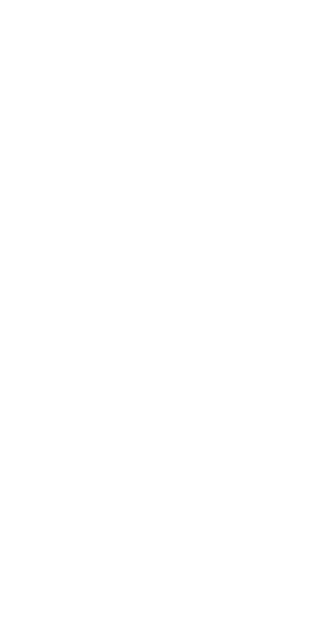 scroll, scrollTop: 0, scrollLeft: 0, axis: both 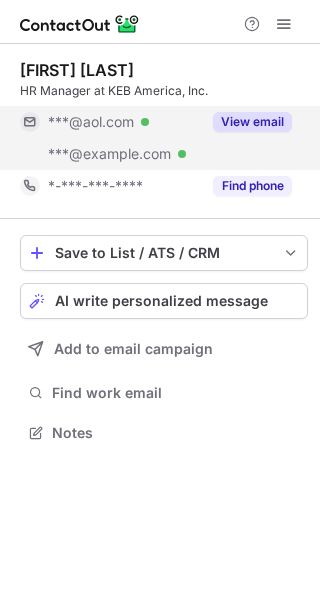 click on "View email" at bounding box center (252, 122) 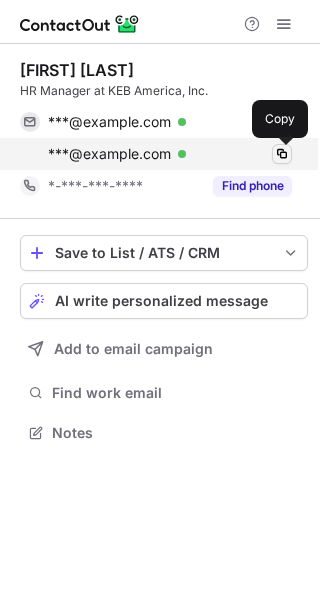 click at bounding box center [282, 154] 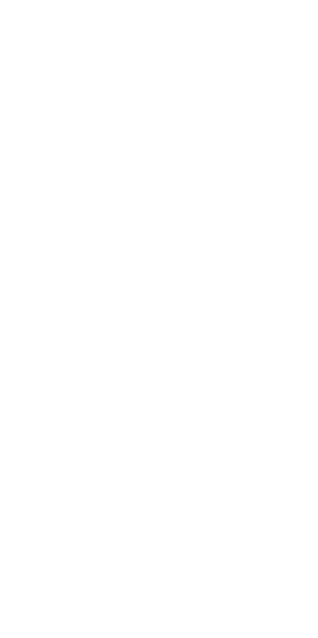 scroll, scrollTop: 0, scrollLeft: 0, axis: both 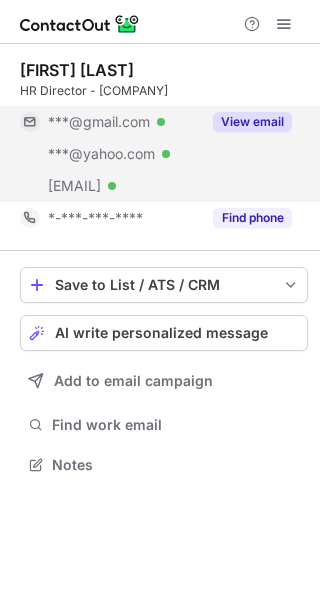 click on "View email" at bounding box center (252, 122) 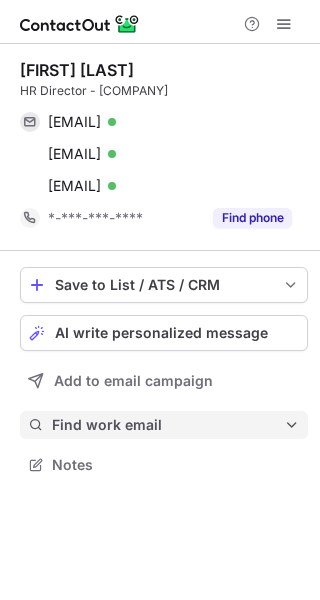 click on "Find work email" at bounding box center (168, 425) 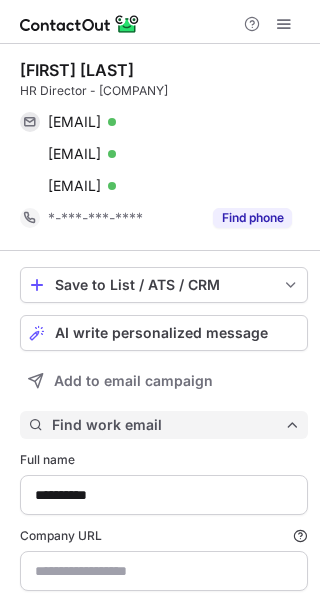 type on "**********" 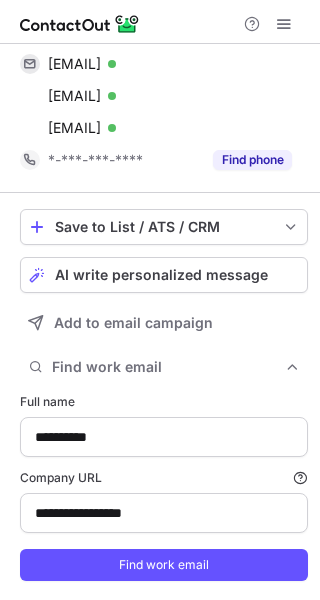 scroll, scrollTop: 107, scrollLeft: 0, axis: vertical 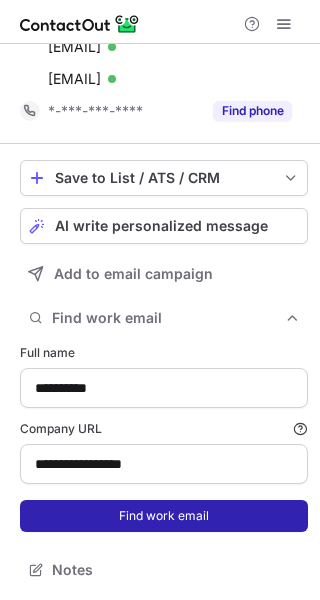 click on "Find work email" at bounding box center [164, 516] 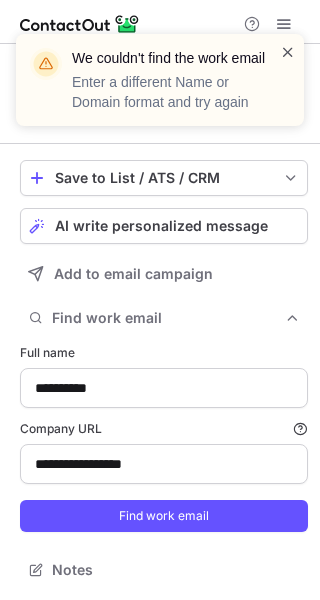 click at bounding box center (288, 52) 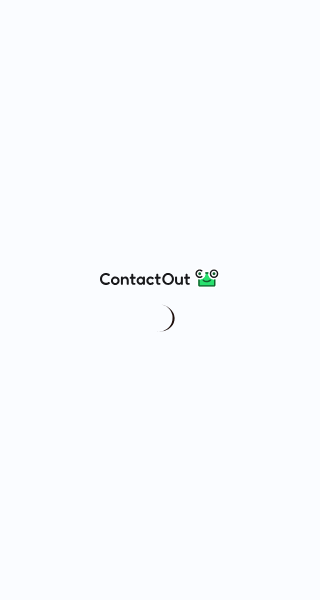 scroll, scrollTop: 0, scrollLeft: 0, axis: both 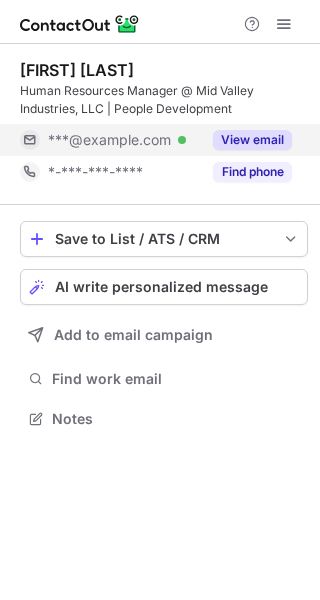 click on "View email" at bounding box center (252, 140) 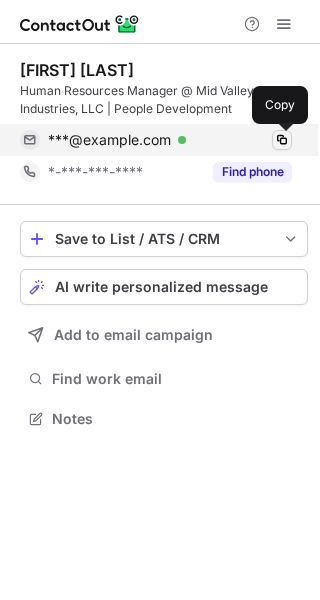 click at bounding box center (282, 140) 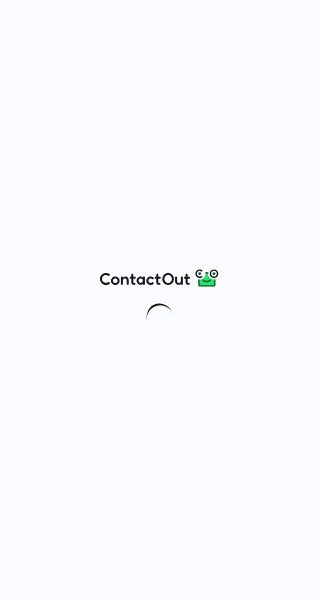 scroll, scrollTop: 0, scrollLeft: 0, axis: both 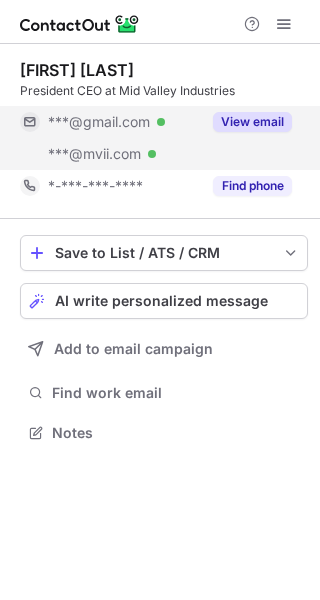 click on "View email" at bounding box center [252, 122] 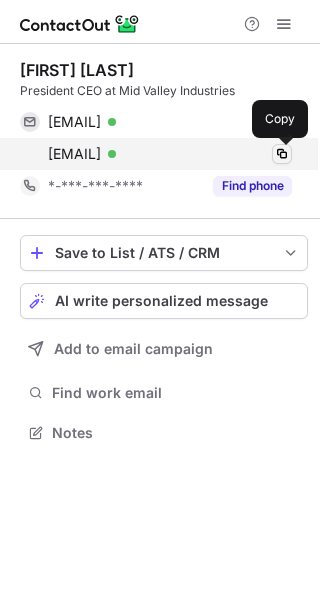 click at bounding box center (282, 154) 